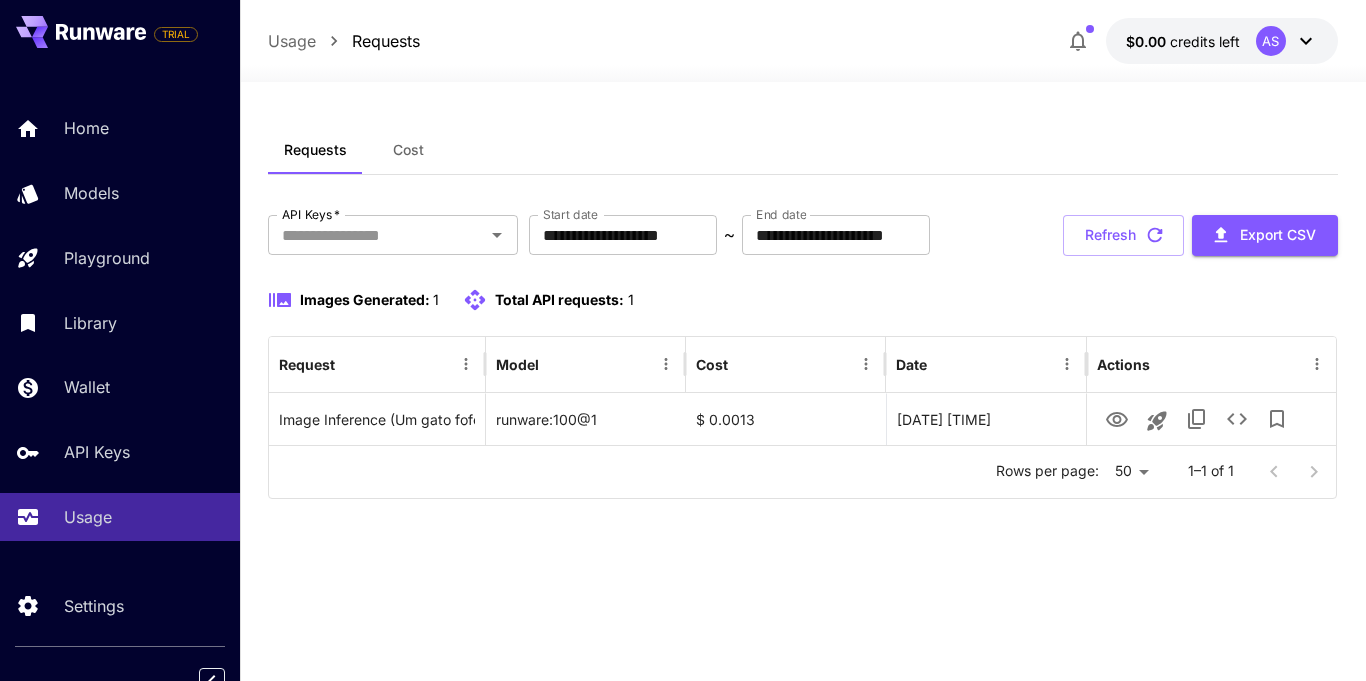 scroll, scrollTop: 0, scrollLeft: 0, axis: both 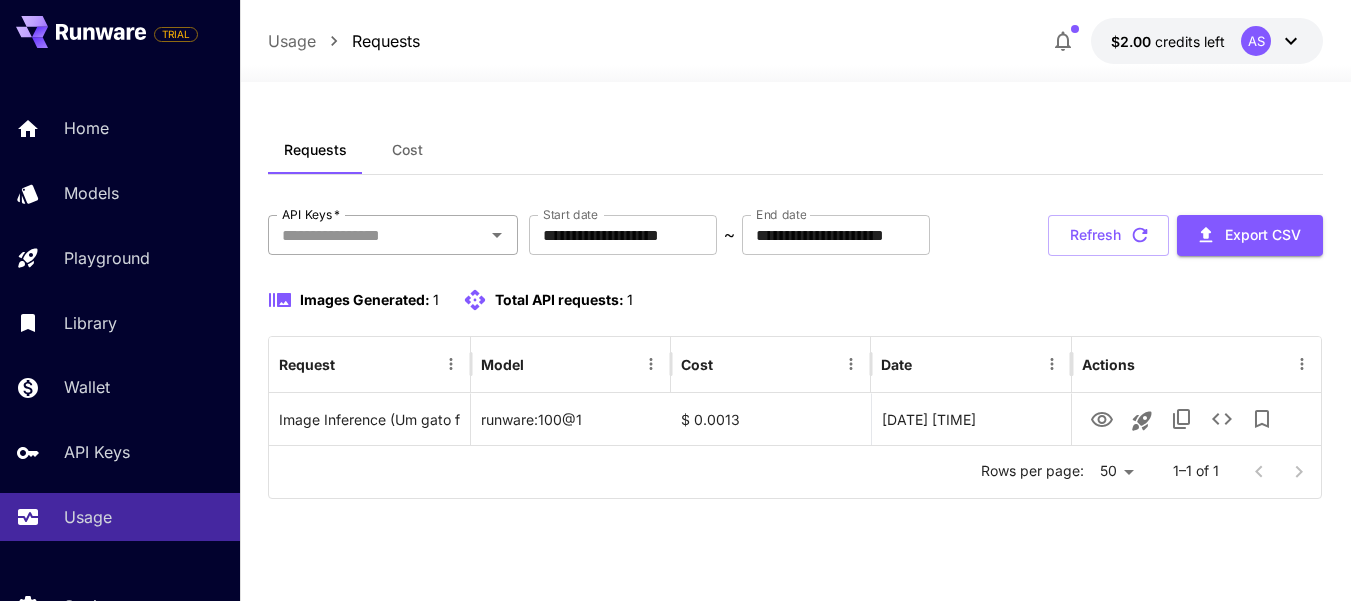 click on "API Keys   *" at bounding box center (376, 235) 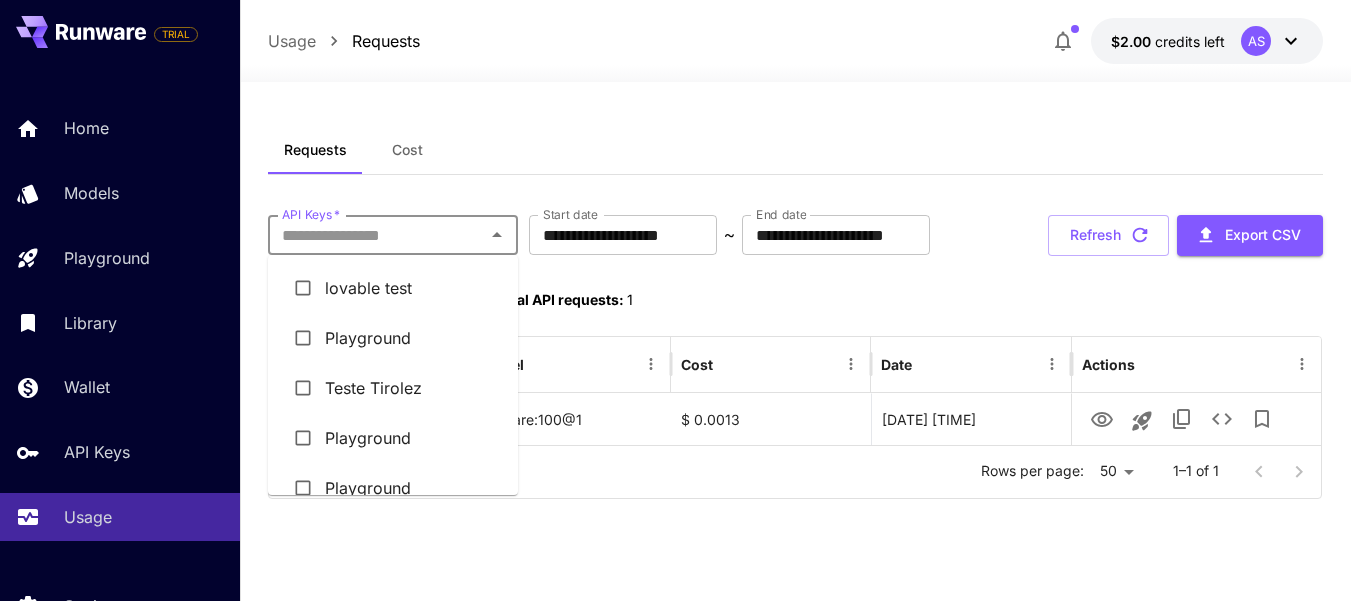 scroll, scrollTop: 76, scrollLeft: 0, axis: vertical 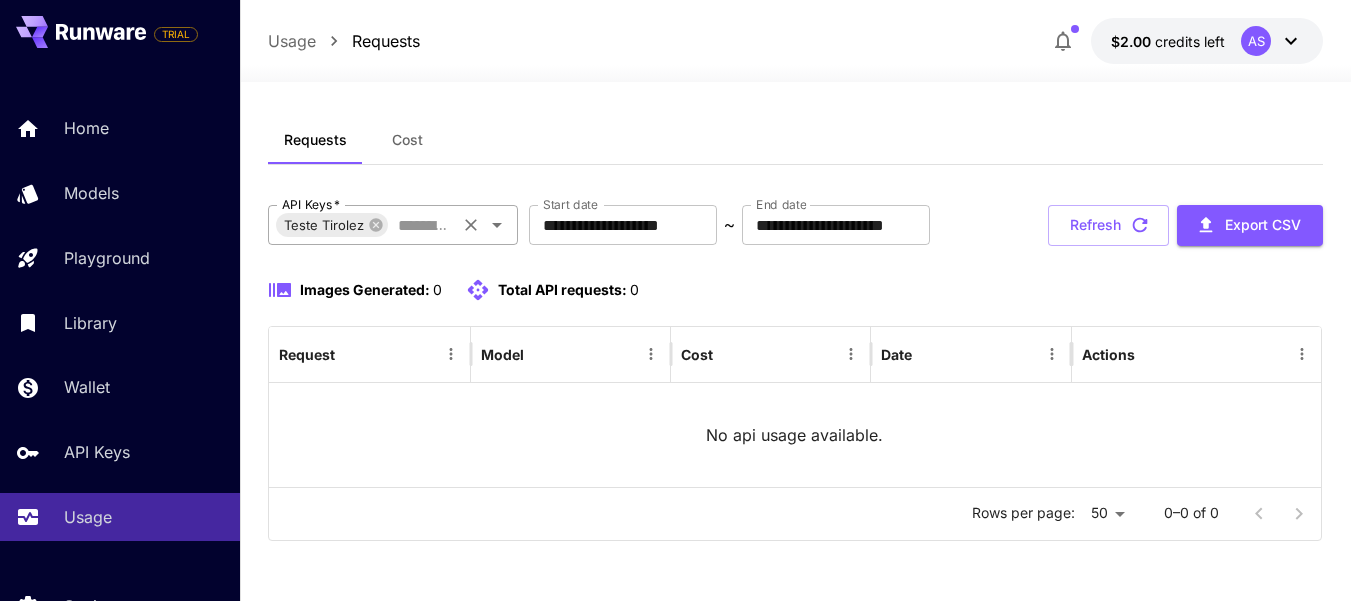 click on "Teste Tirolez" at bounding box center [324, 225] 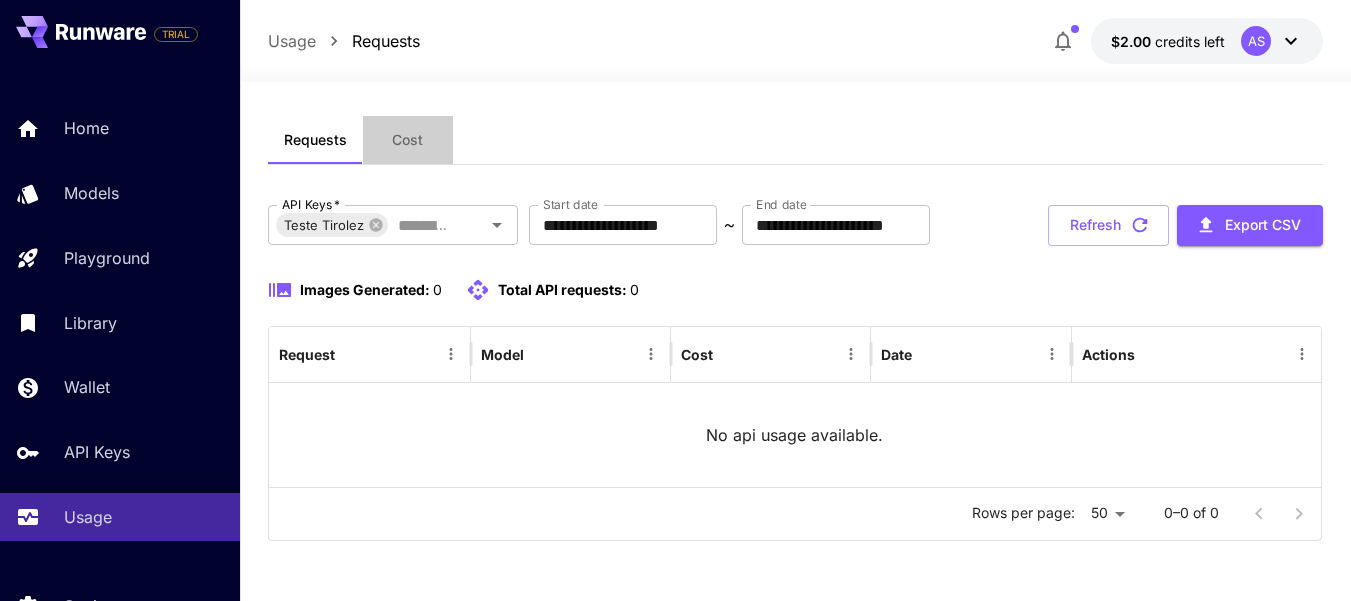 click on "Cost" at bounding box center [407, 140] 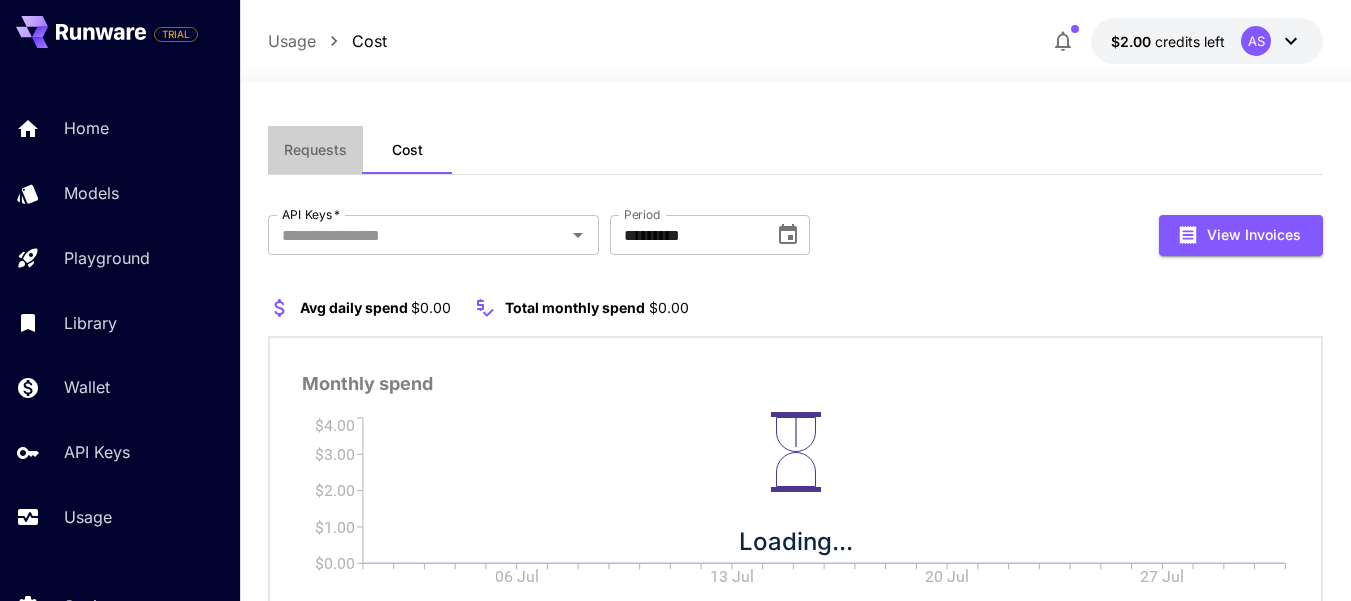 click on "Requests" at bounding box center (315, 150) 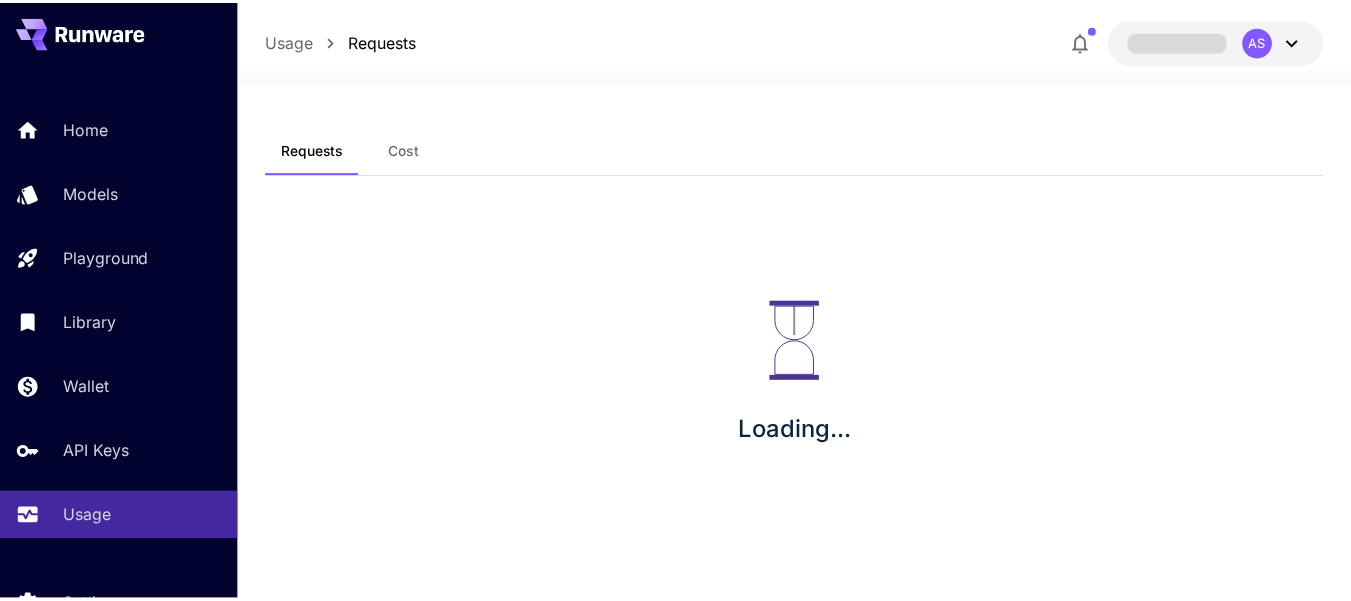 scroll, scrollTop: 0, scrollLeft: 0, axis: both 